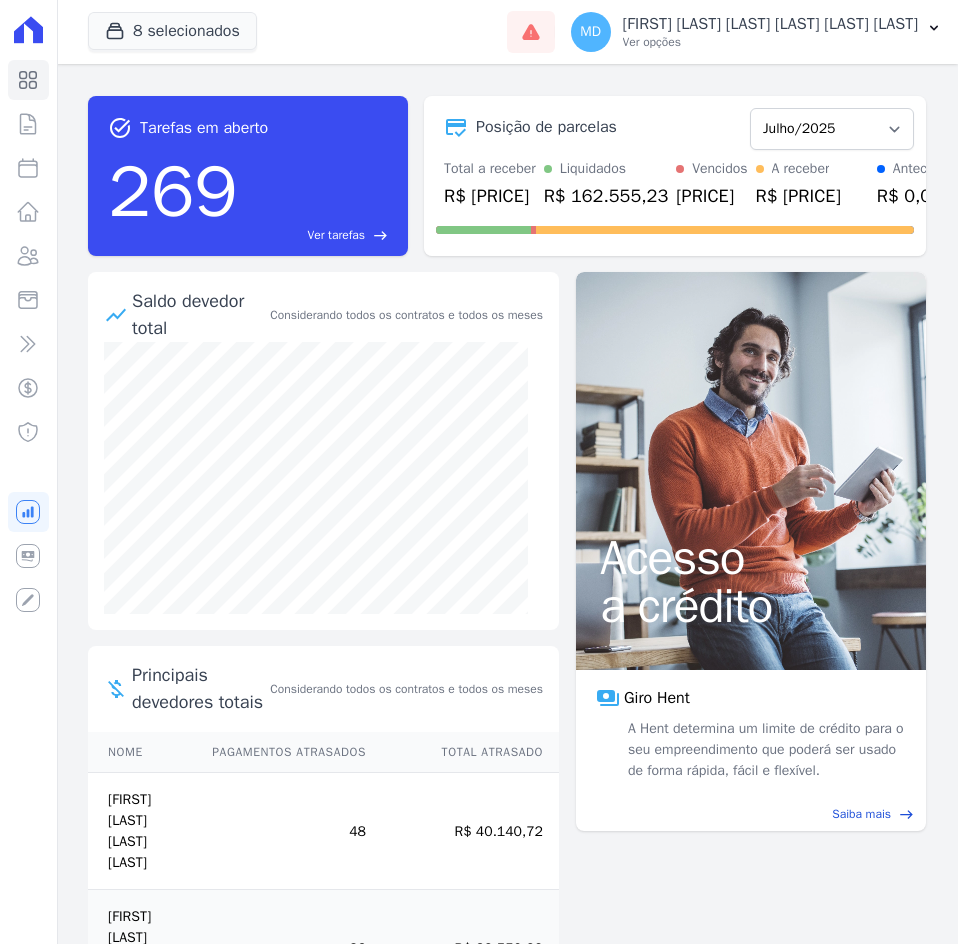 scroll, scrollTop: 0, scrollLeft: 0, axis: both 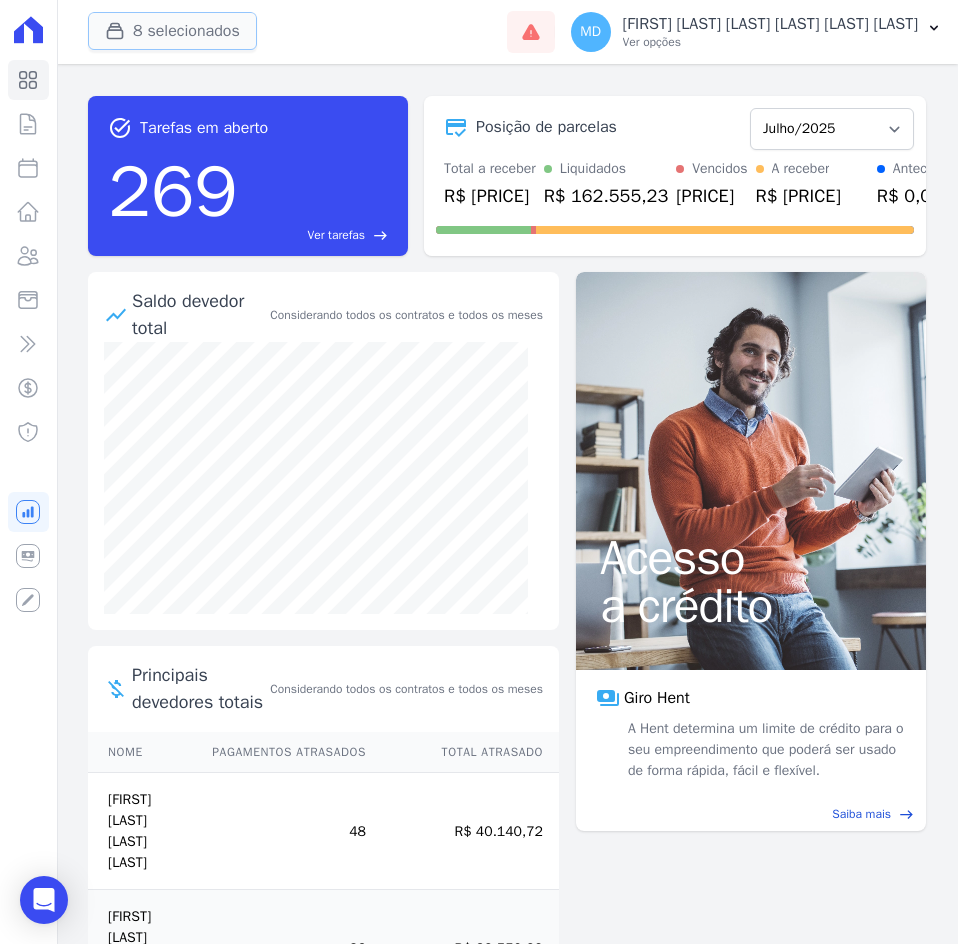 click on "8 selecionados" at bounding box center (172, 31) 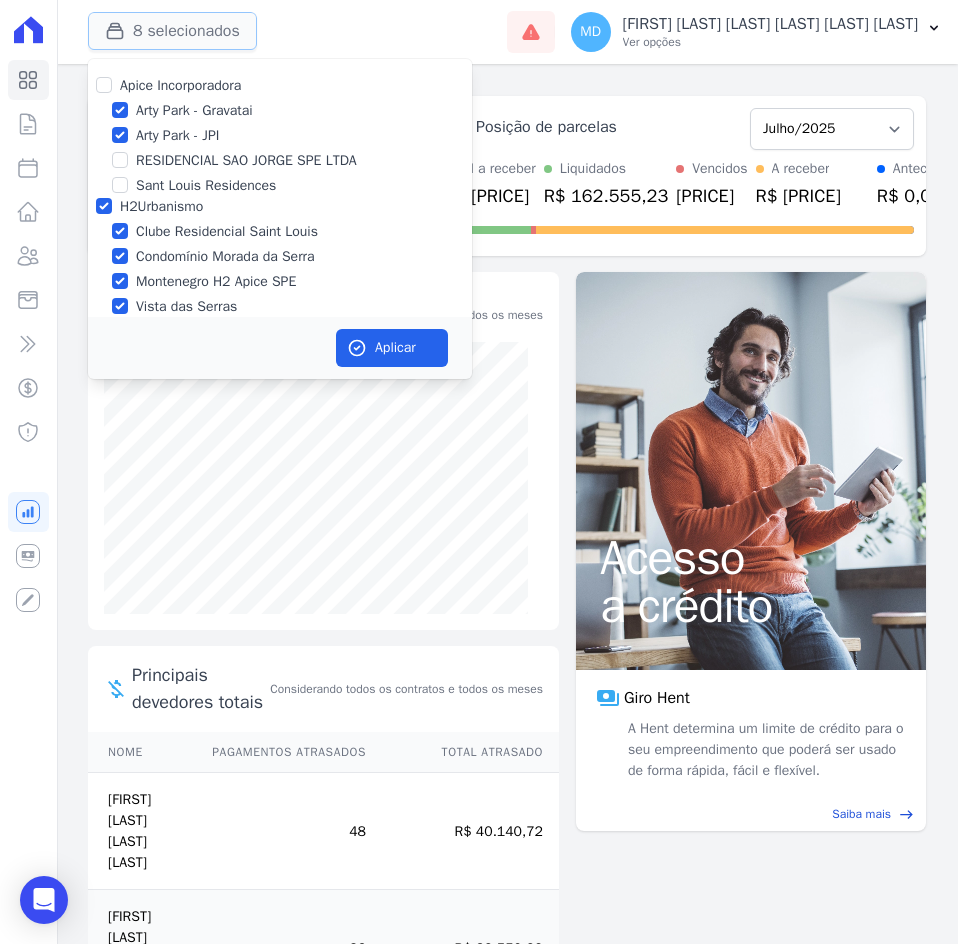 click on "8 selecionados" at bounding box center [172, 31] 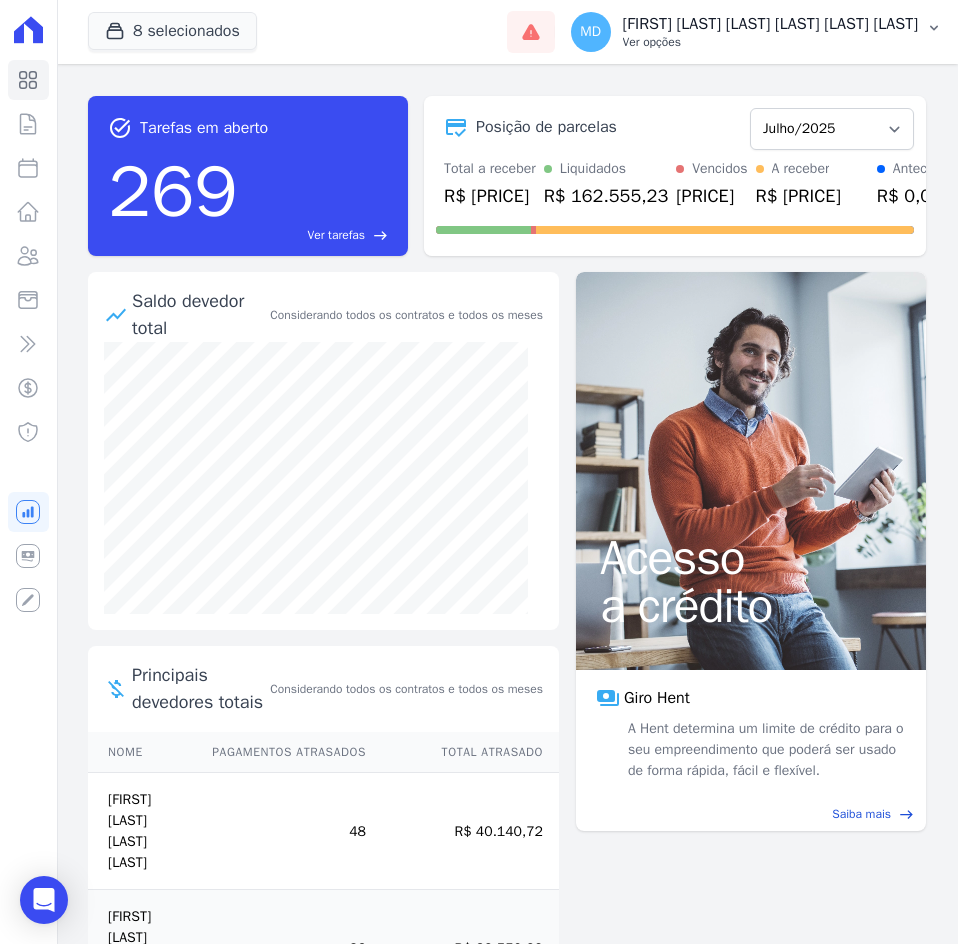 click on "Ver opções" at bounding box center (770, 42) 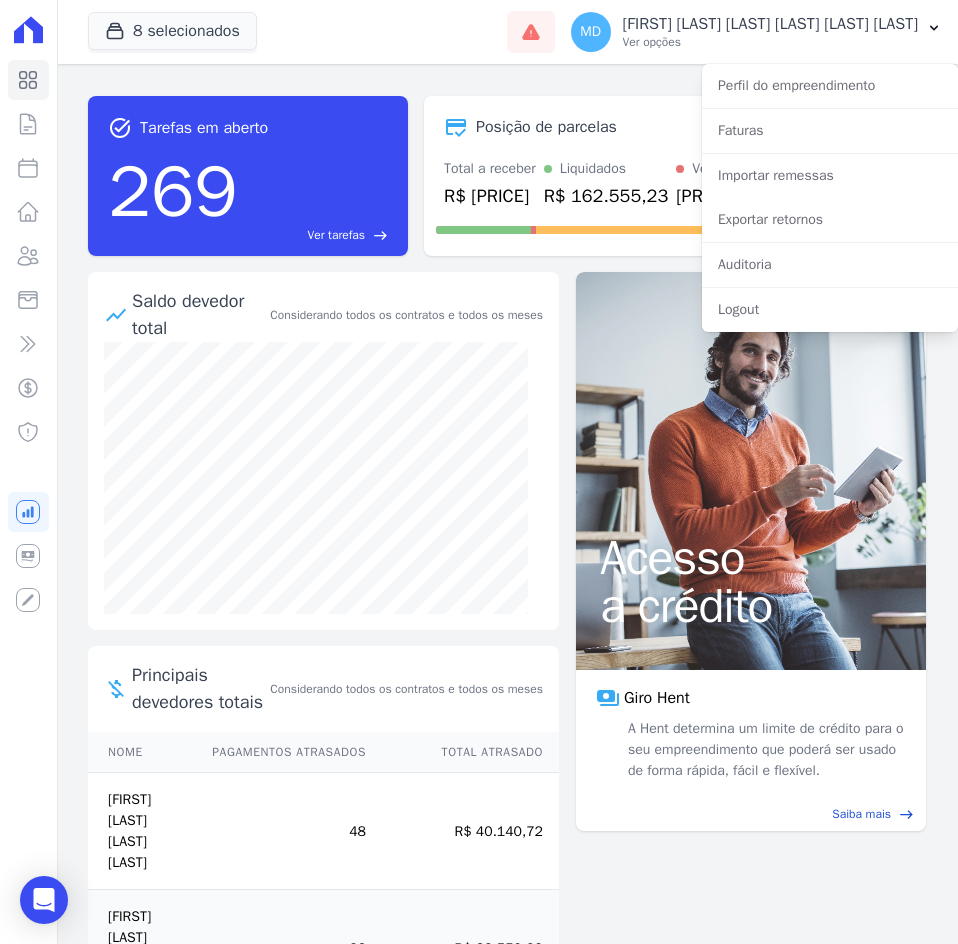 click on "task_alt
Tarefas em aberto
[NUMBER]
Ver tarefas
east
Posição de parcelas
[MONTH]/[YEAR]
[MONTH]/[YEAR]
[MONTH]/[YEAR]
[MONTH]/[YEAR]
[MONTH]/[YEAR]
[MONTH]/[YEAR]
[MONTH]/[YEAR]
[MONTH]/[YEAR]
[MONTH]/[YEAR]
[MONTH]/[YEAR]
[MONTH]/[YEAR]
[MONTH]/[YEAR]
[MONTH]/[YEAR]
[MONTH]/[YEAR]
[MONTH]/[YEAR]
[MONTH]/[YEAR]
[MONTH]/[YEAR]
[MONTH]/[YEAR]
[MONTH]/[YEAR]
[MONTH]/[YEAR]
[MONTH]/[YEAR]
[MONTH]/[YEAR]
[MONTH]/[YEAR]
[MONTH]/[YEAR]
[MONTH]/[YEAR]
[MONTH]/[YEAR]
[MONTH]/[YEAR]
[MONTH]/[YEAR]
[MONTH]/[YEAR]
[MONTH]/[YEAR]
[MONTH]/[YEAR]
[MONTH]/[YEAR]
[MONTH]/[YEAR]
[MONTH]/[YEAR]
[MONTH]/[YEAR]
[MONTH]/[YEAR]
[MONTH]/[YEAR]
[MONTH]/[YEAR]
[MONTH]/[YEAR]
[MONTH]/[YEAR]
[MONTH]/[YEAR]
[MONTH]/[YEAR]
[MONTH]/[YEAR]
[MONTH]/[YEAR]
[MONTH]/[YEAR]
[MONTH]/[YEAR]" at bounding box center (507, 504) 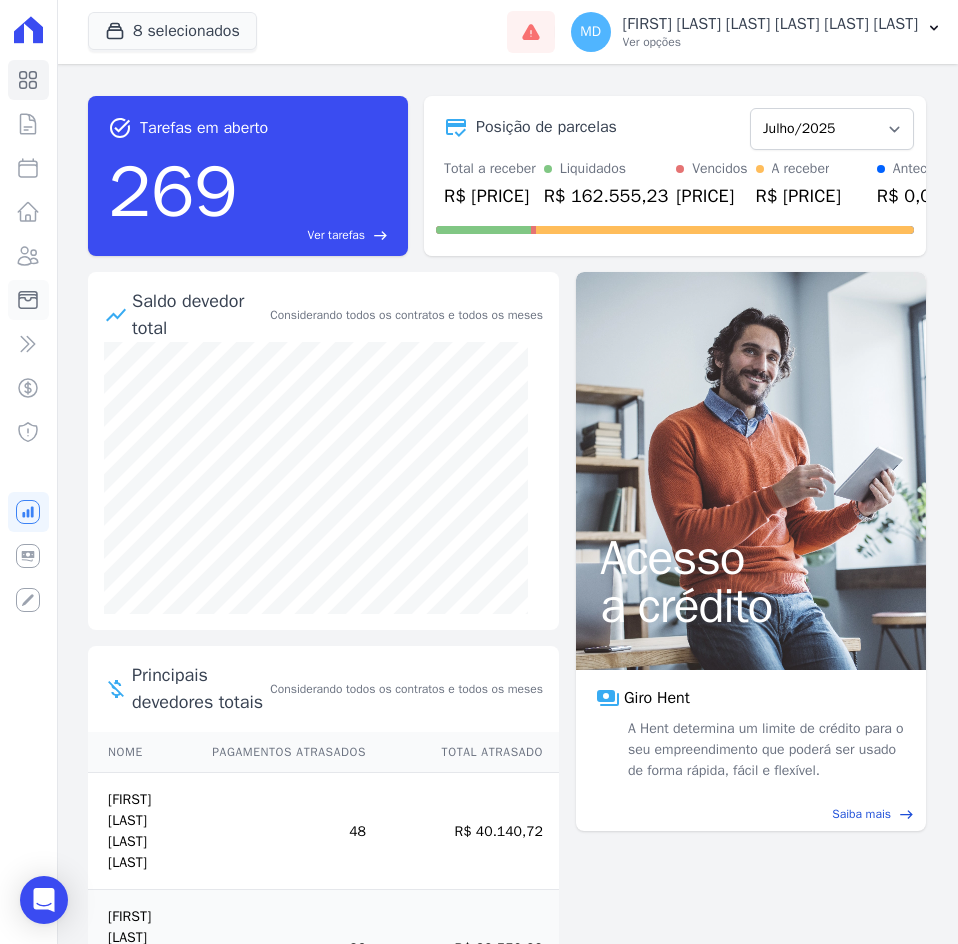 click at bounding box center (28, 300) 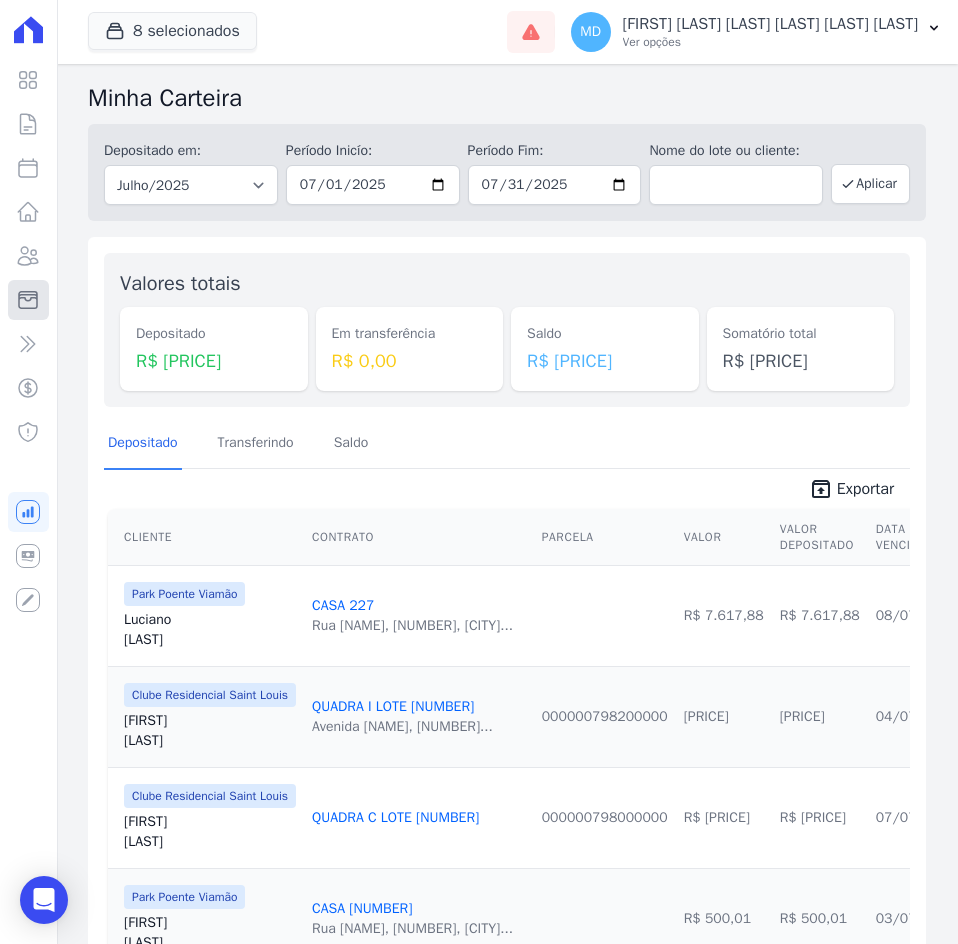 click at bounding box center (28, 300) 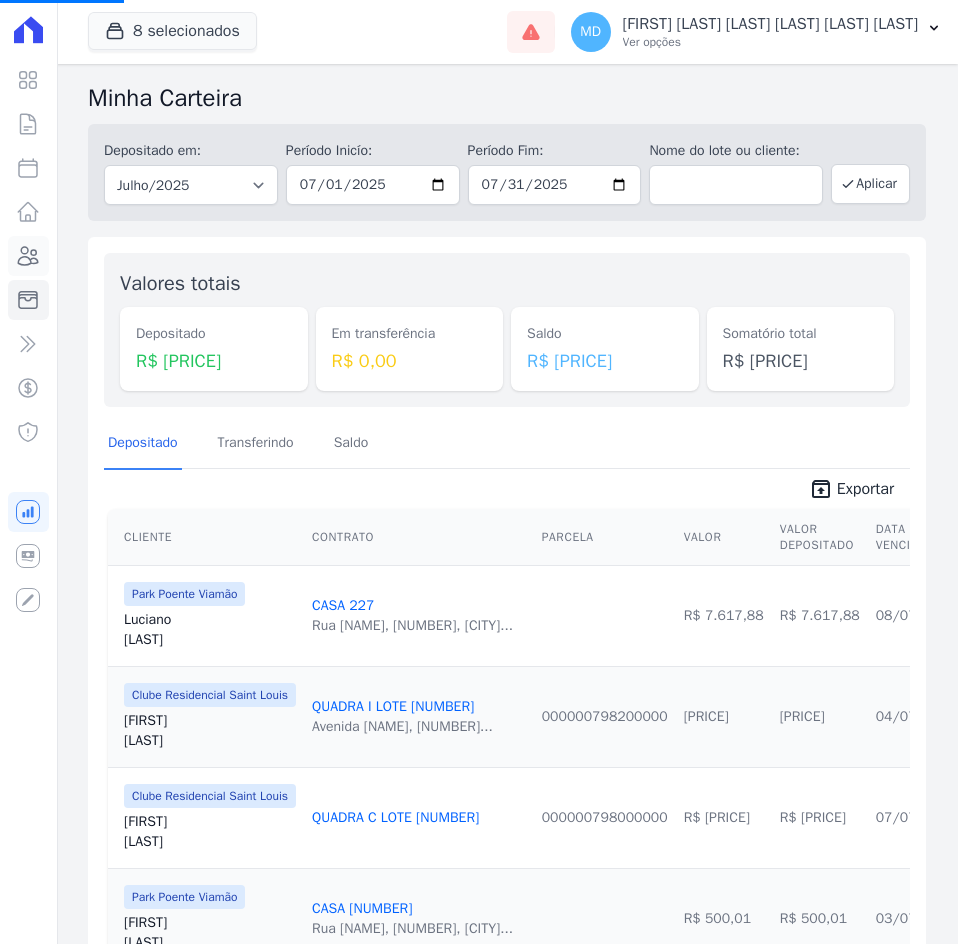 click at bounding box center (28, 256) 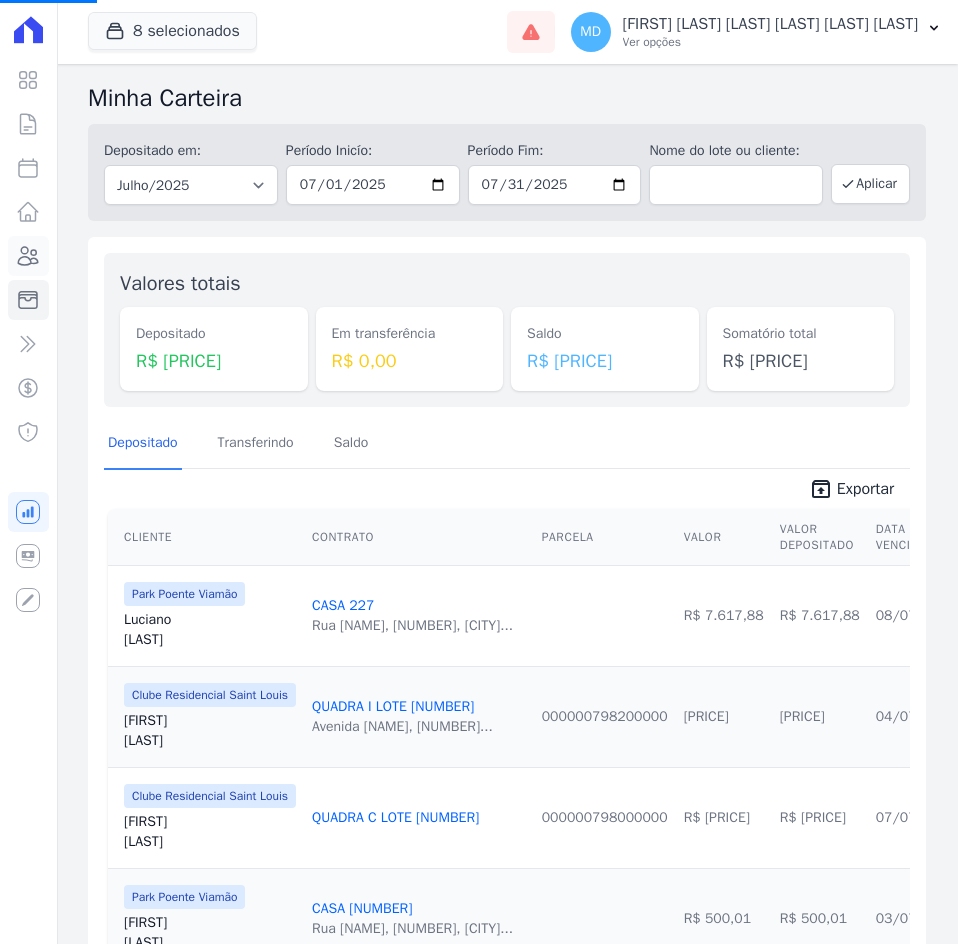 click at bounding box center [28, 256] 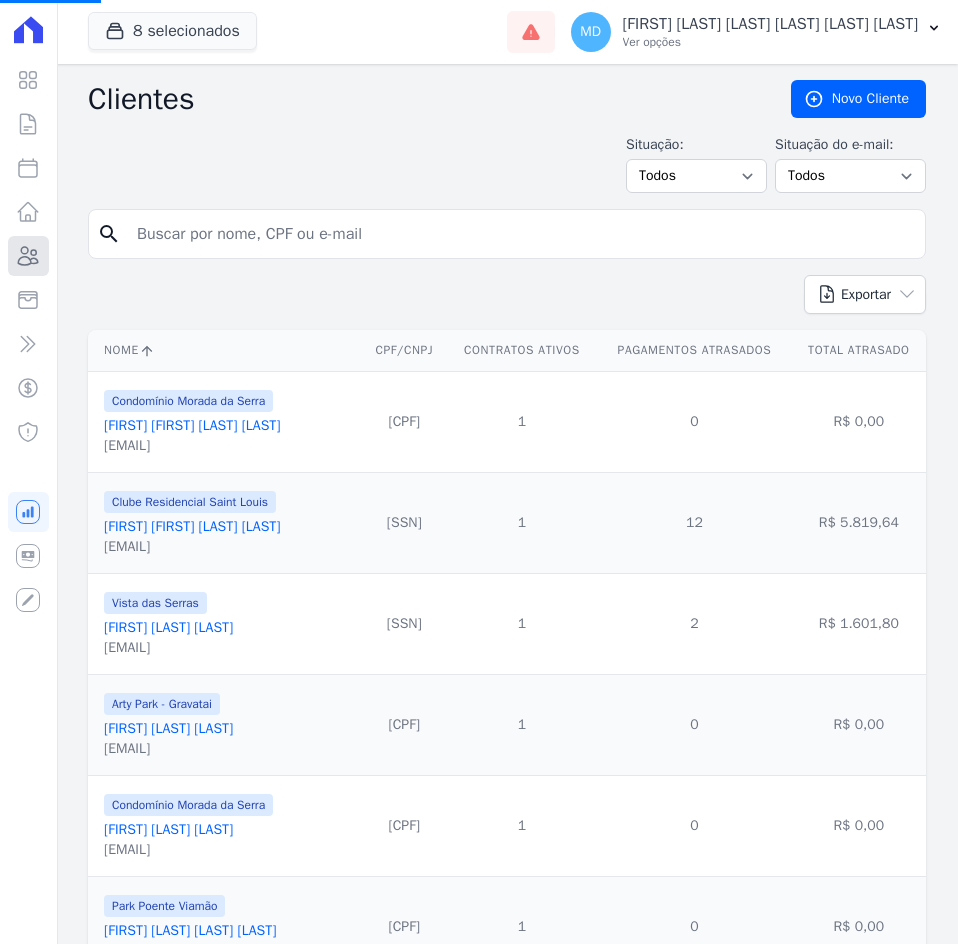 click at bounding box center [28, 256] 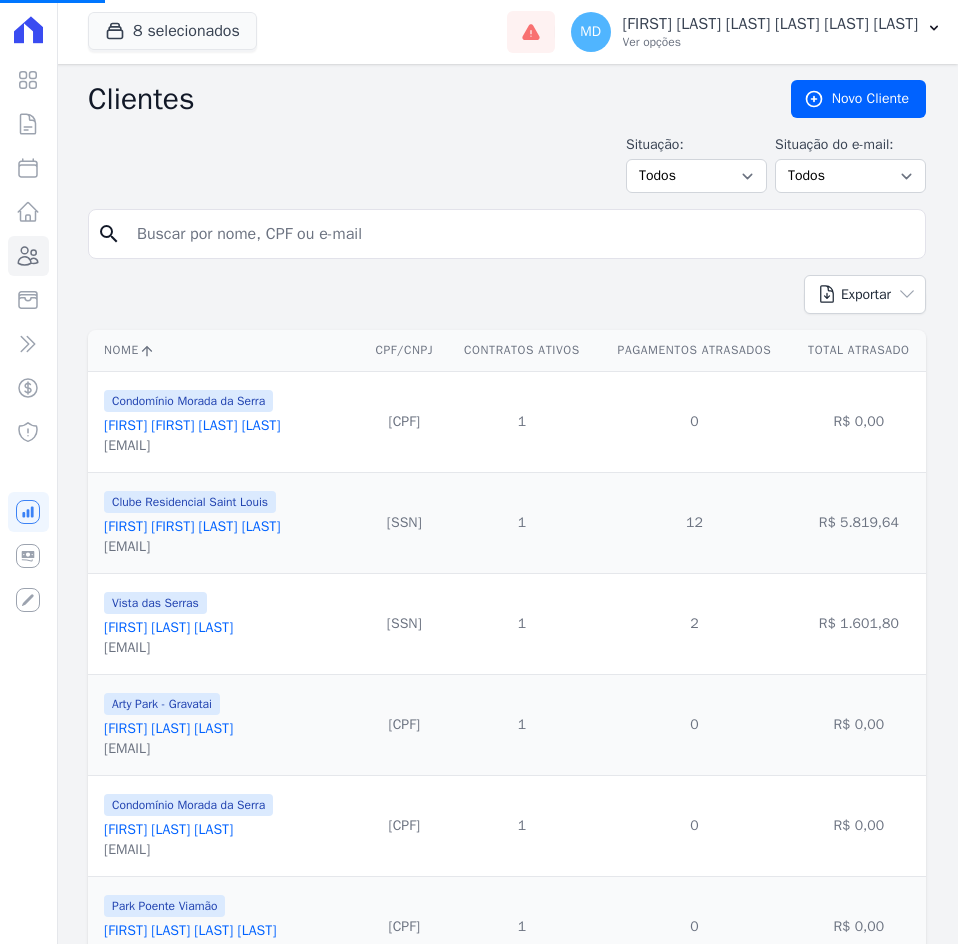 drag, startPoint x: 163, startPoint y: 220, endPoint x: 169, endPoint y: 230, distance: 11.661903 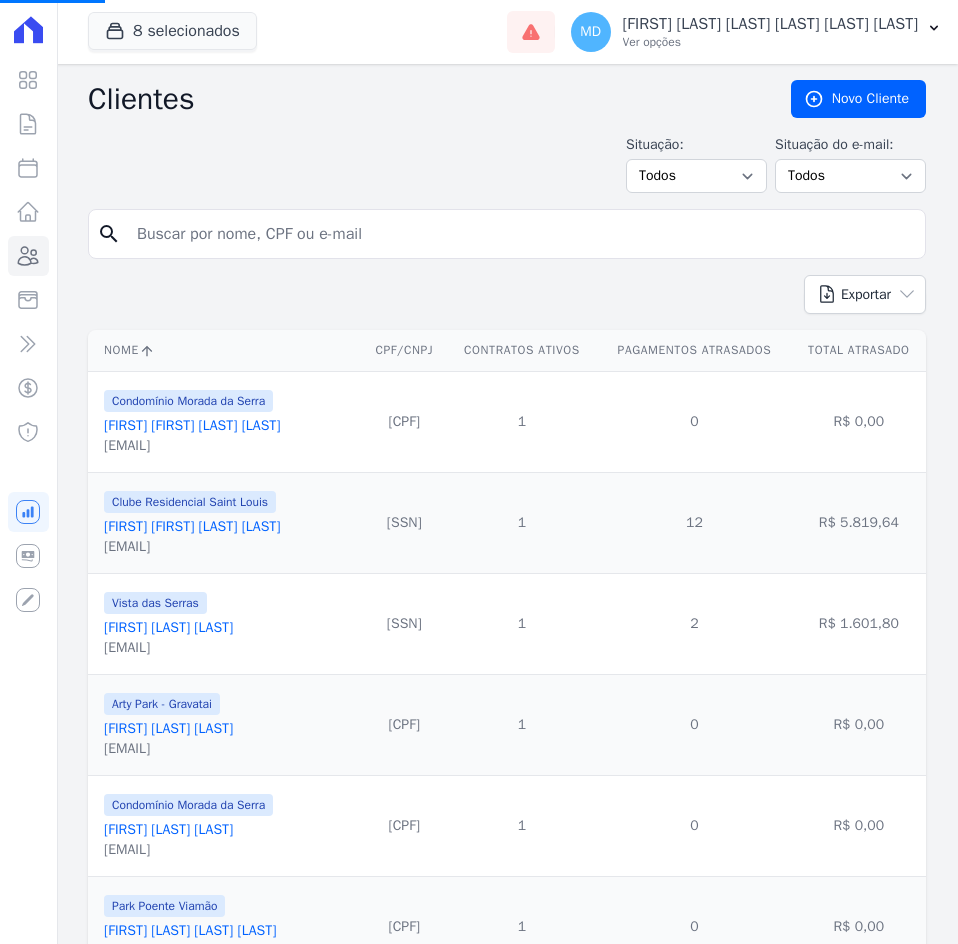 click at bounding box center [521, 234] 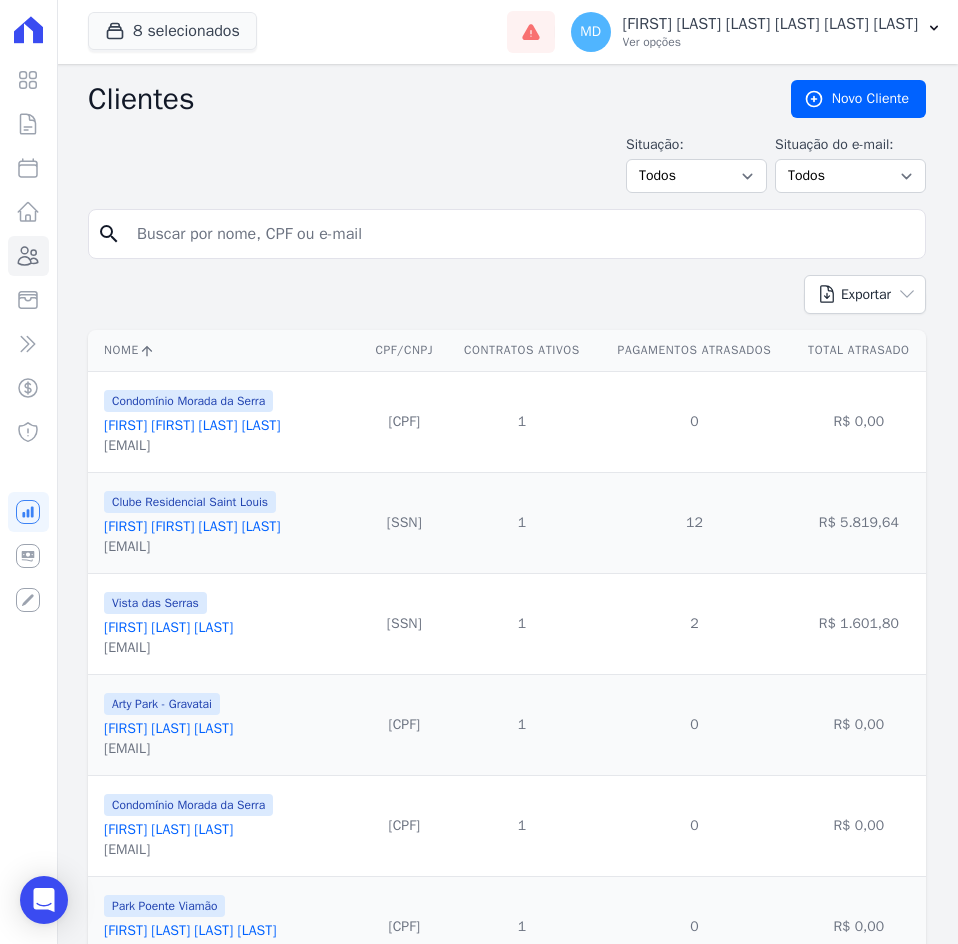 click at bounding box center (521, 234) 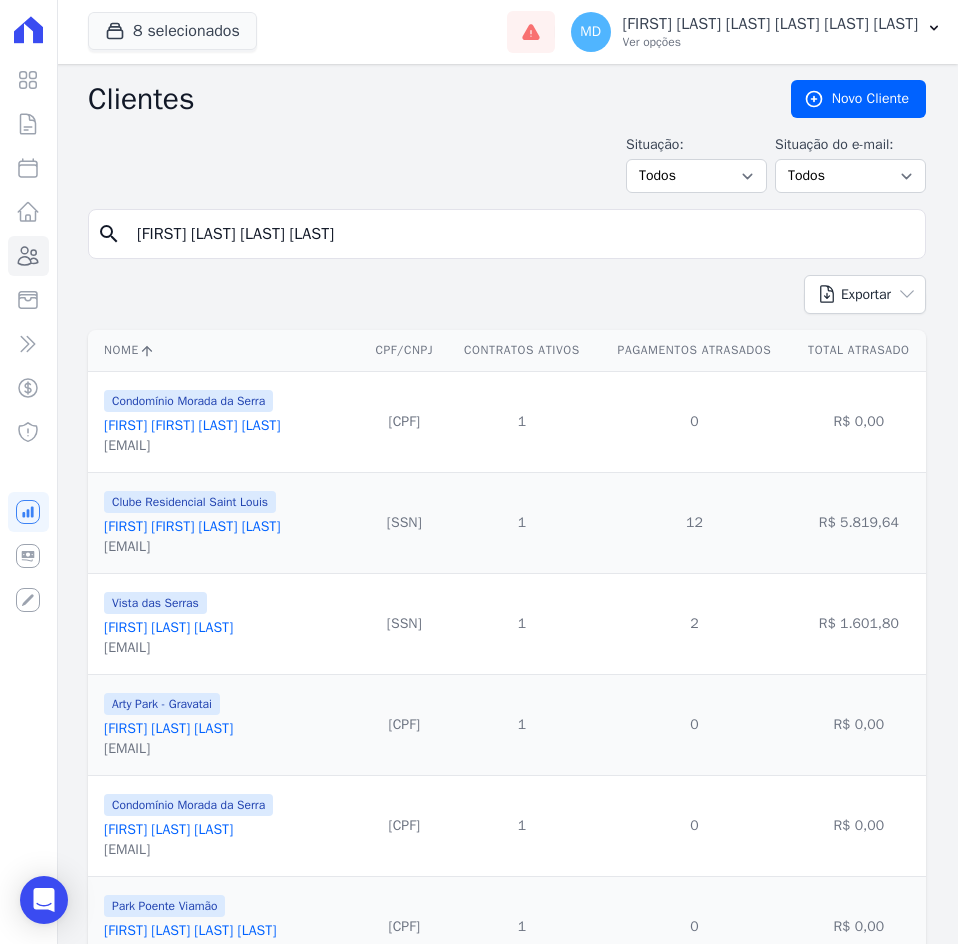 type on "[FIRST] [LAST] [LAST] [LAST]" 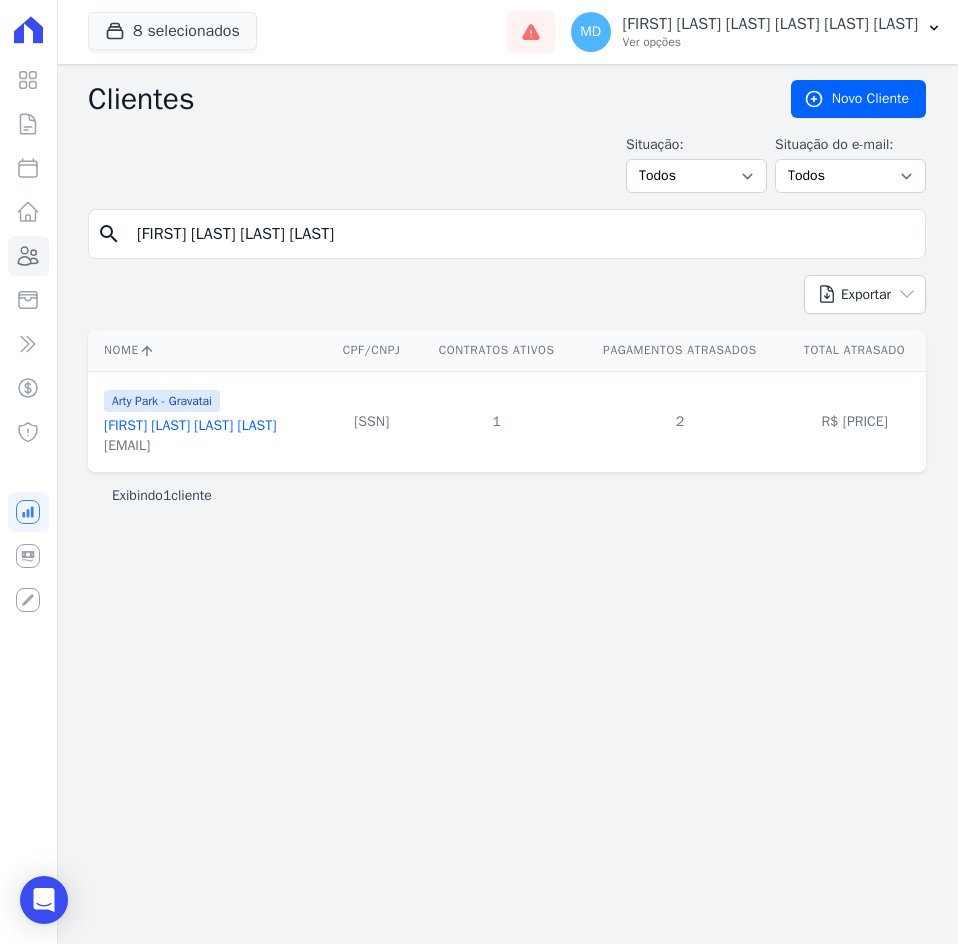 click on "[FIRST] [LAST] [LAST] [LAST]" at bounding box center [190, 425] 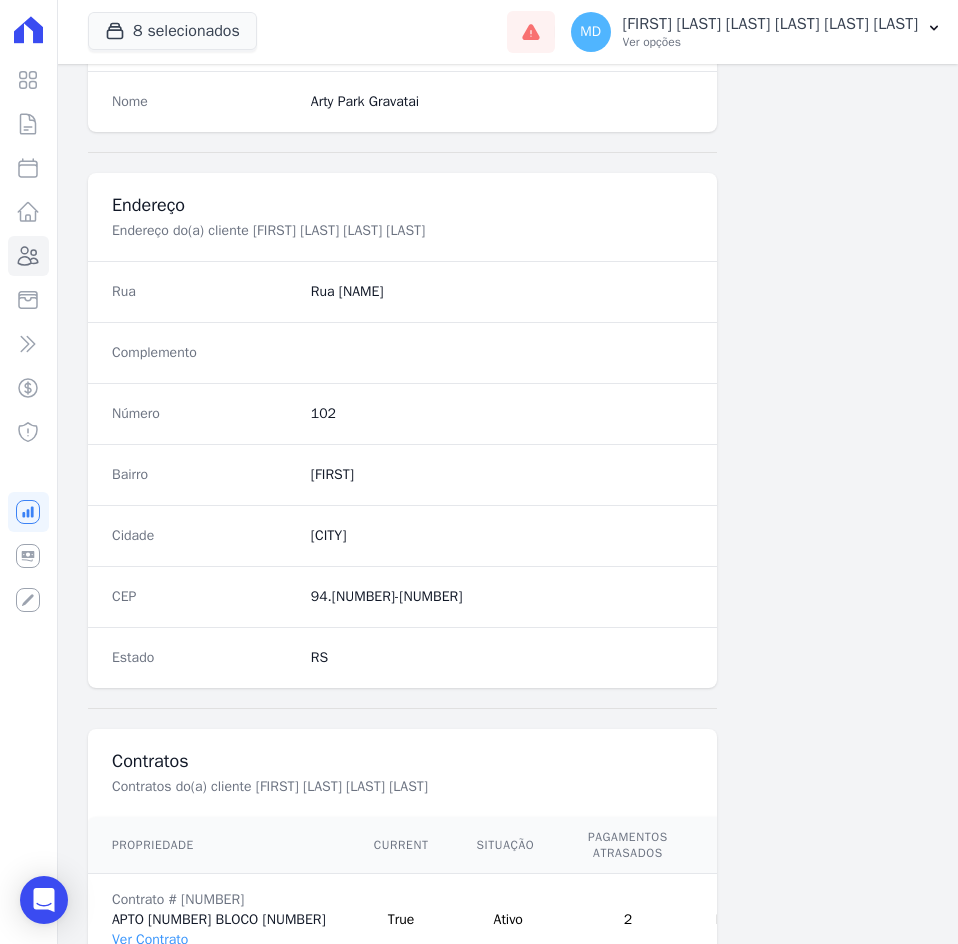 scroll, scrollTop: 1050, scrollLeft: 0, axis: vertical 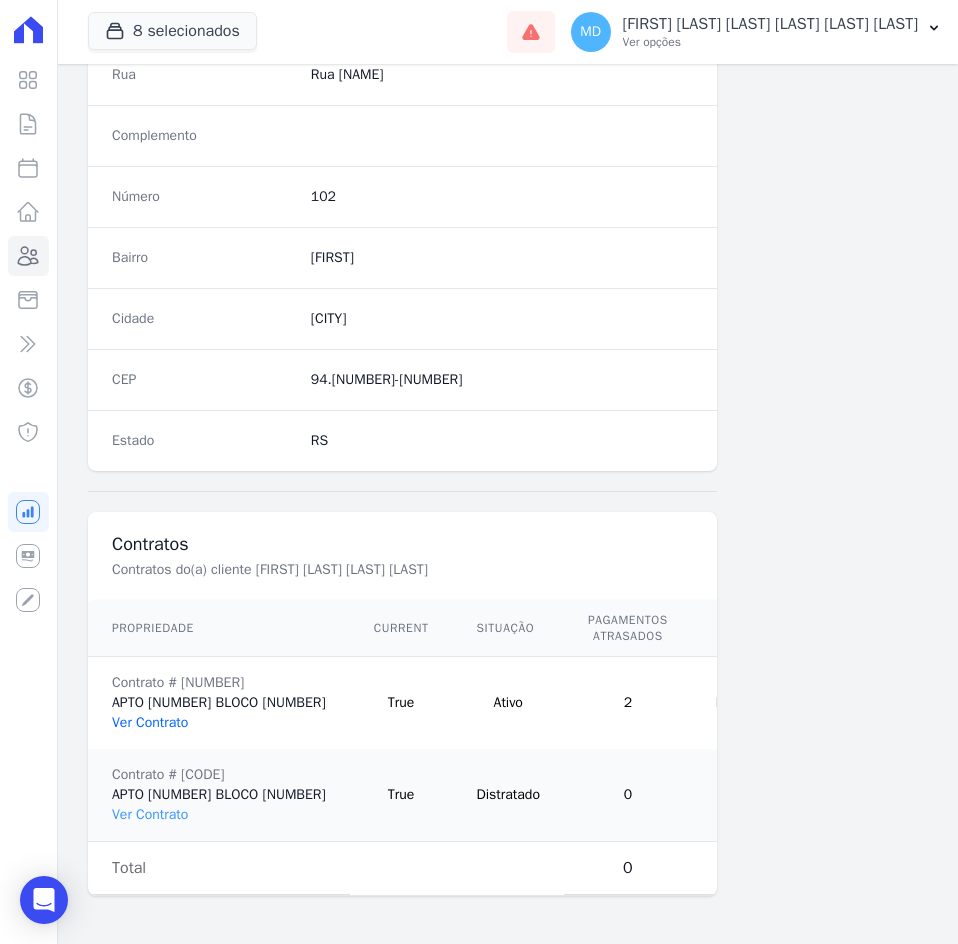 click on "Ver Contrato" at bounding box center (150, 722) 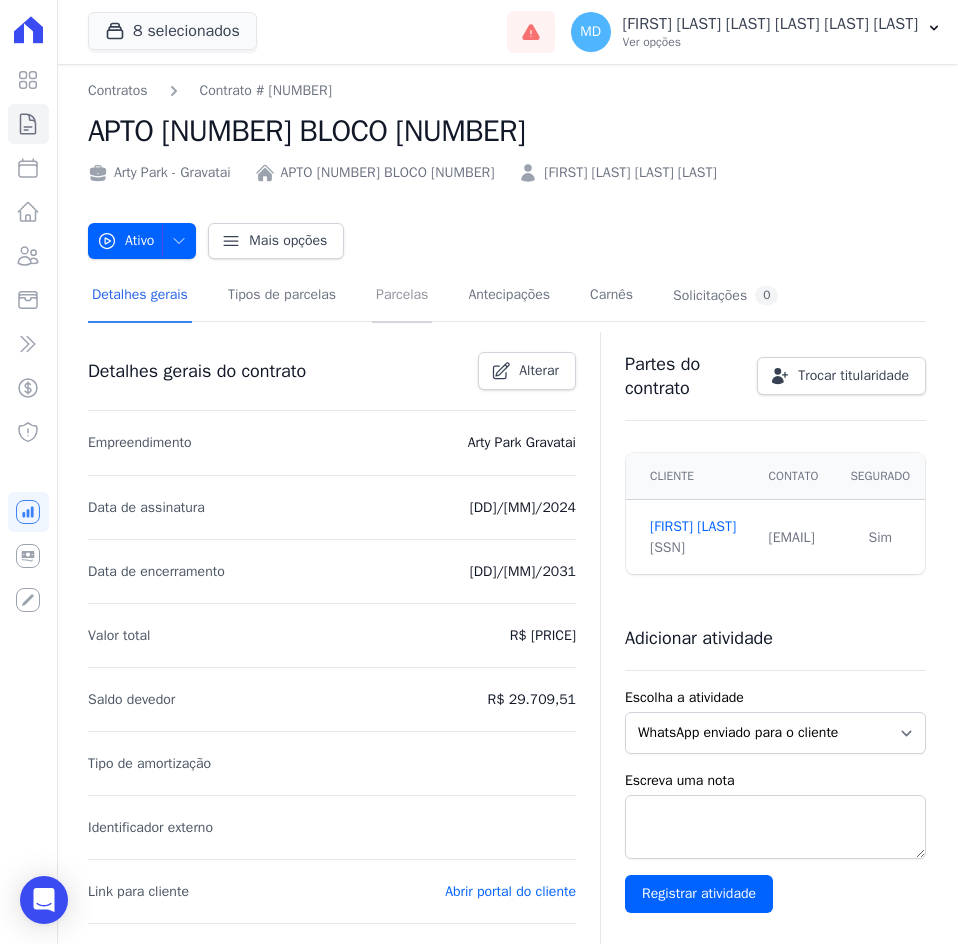 click on "Parcelas" at bounding box center [402, 296] 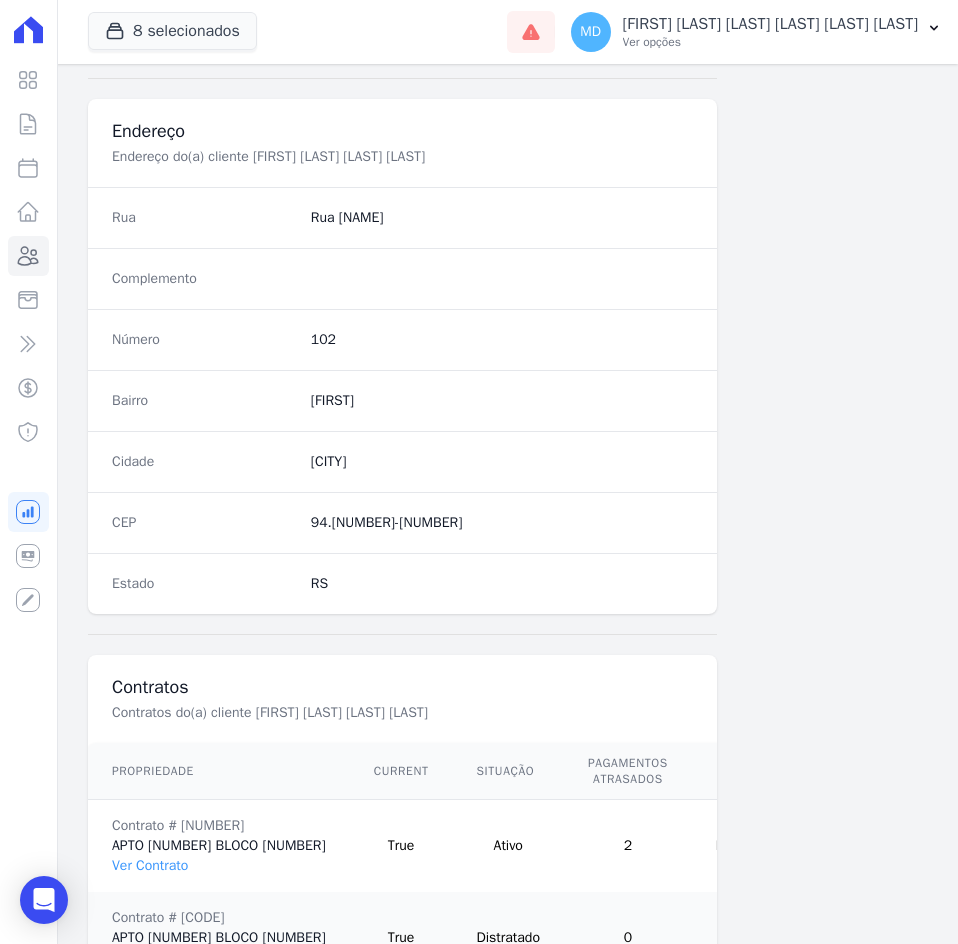 scroll, scrollTop: 1050, scrollLeft: 0, axis: vertical 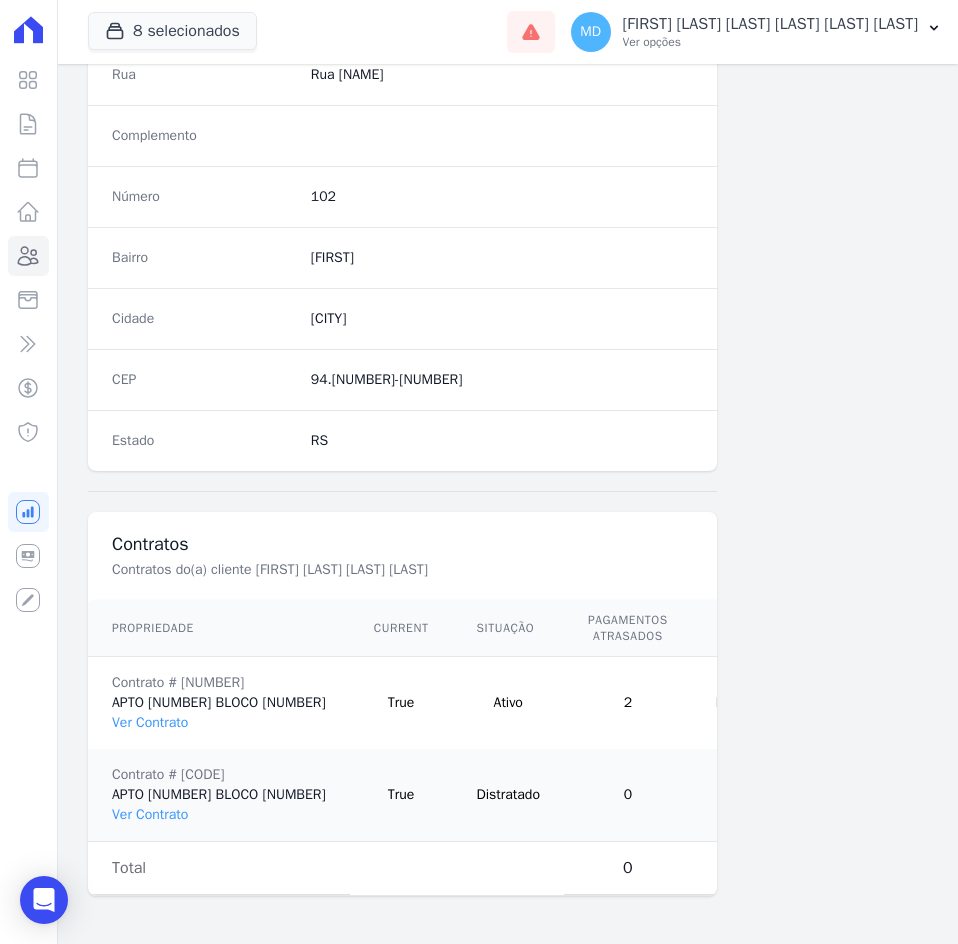 drag, startPoint x: 476, startPoint y: 781, endPoint x: 376, endPoint y: 774, distance: 100.2447 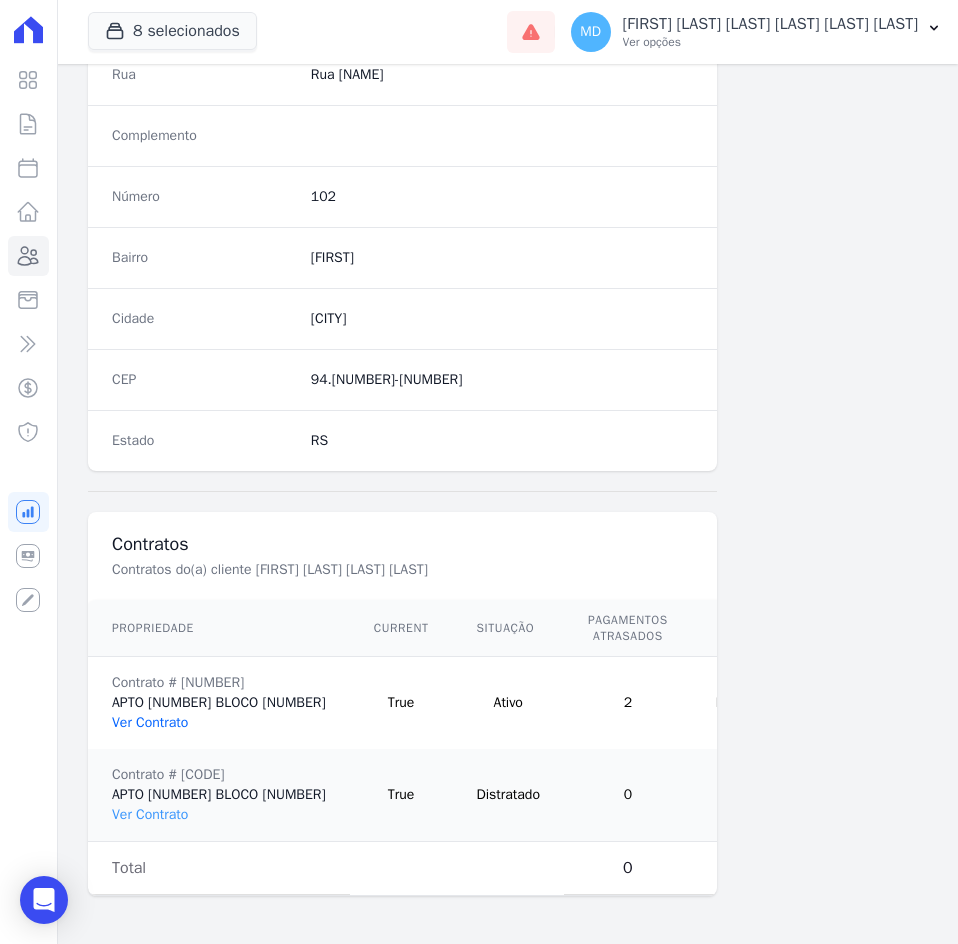 click on "Ver Contrato" at bounding box center (150, 722) 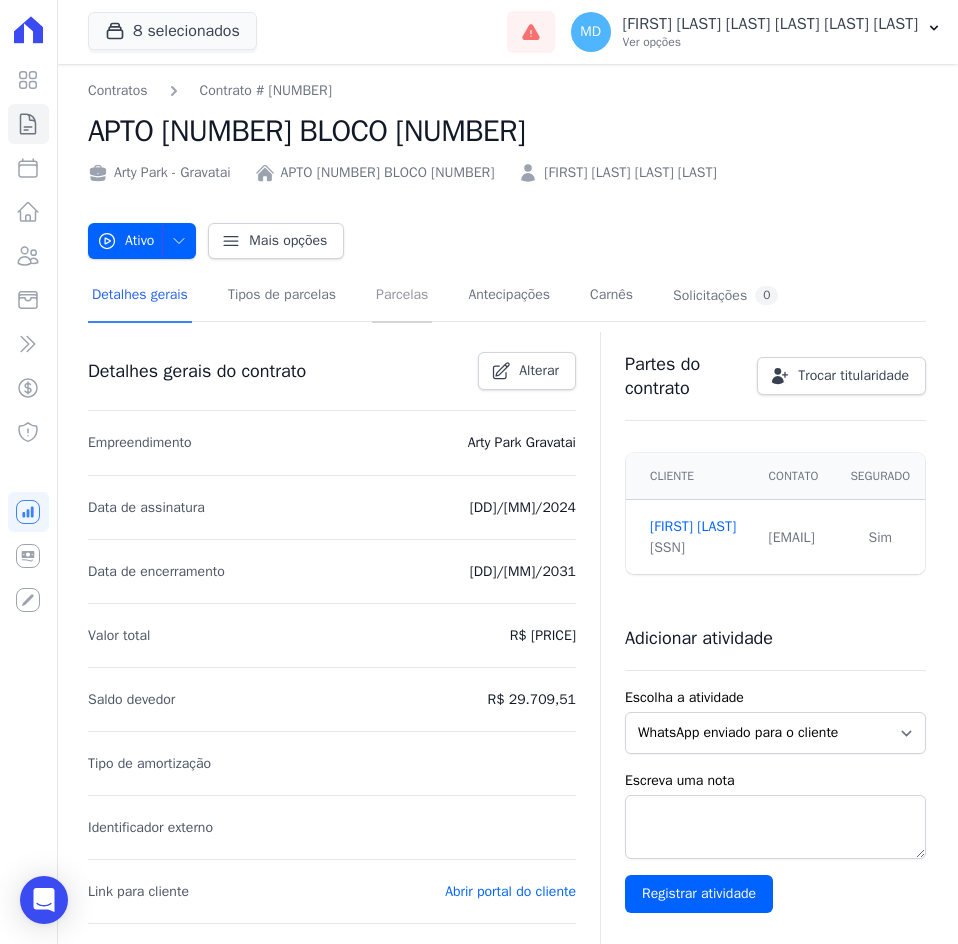 click on "Parcelas" at bounding box center (402, 296) 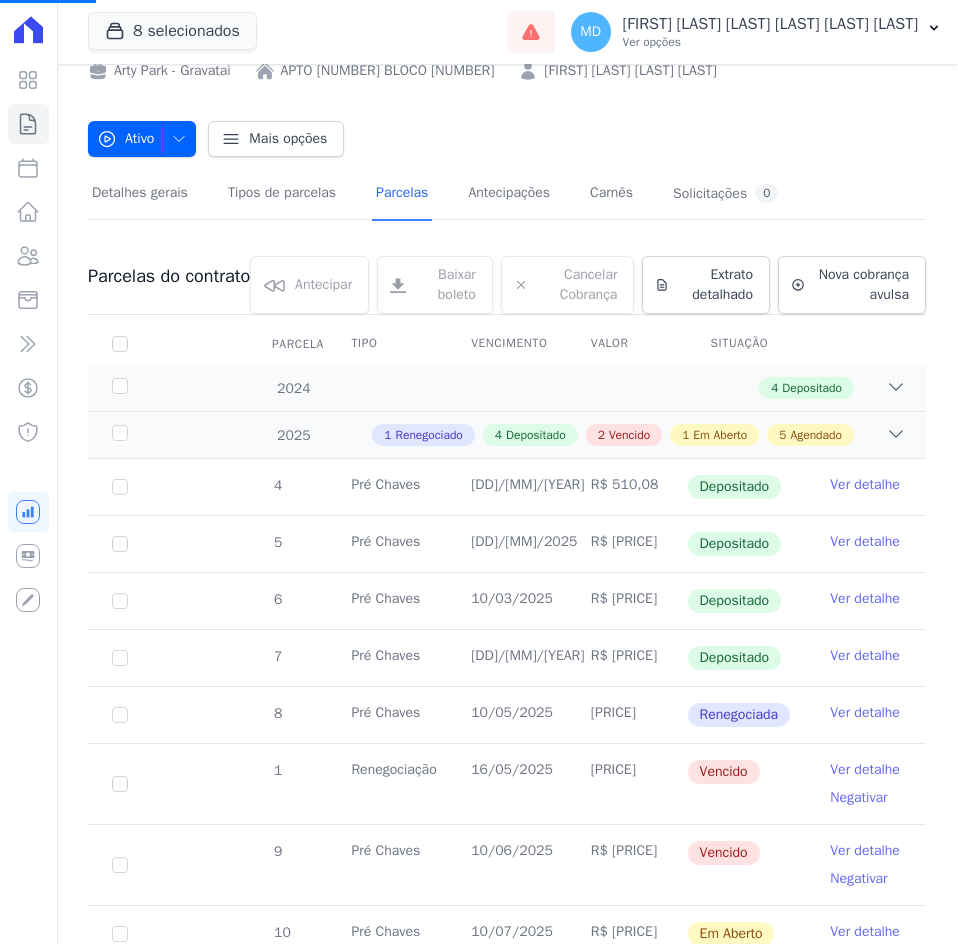 scroll, scrollTop: 198, scrollLeft: 0, axis: vertical 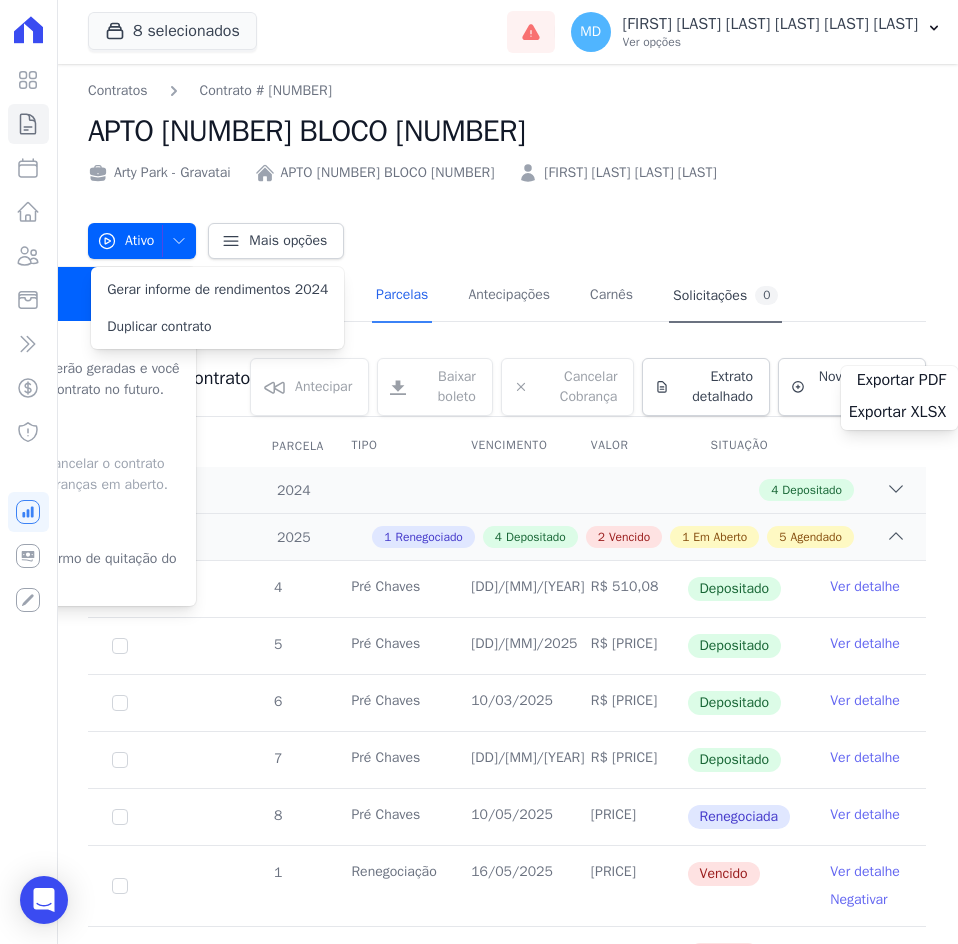 click on "0" at bounding box center [766, 295] 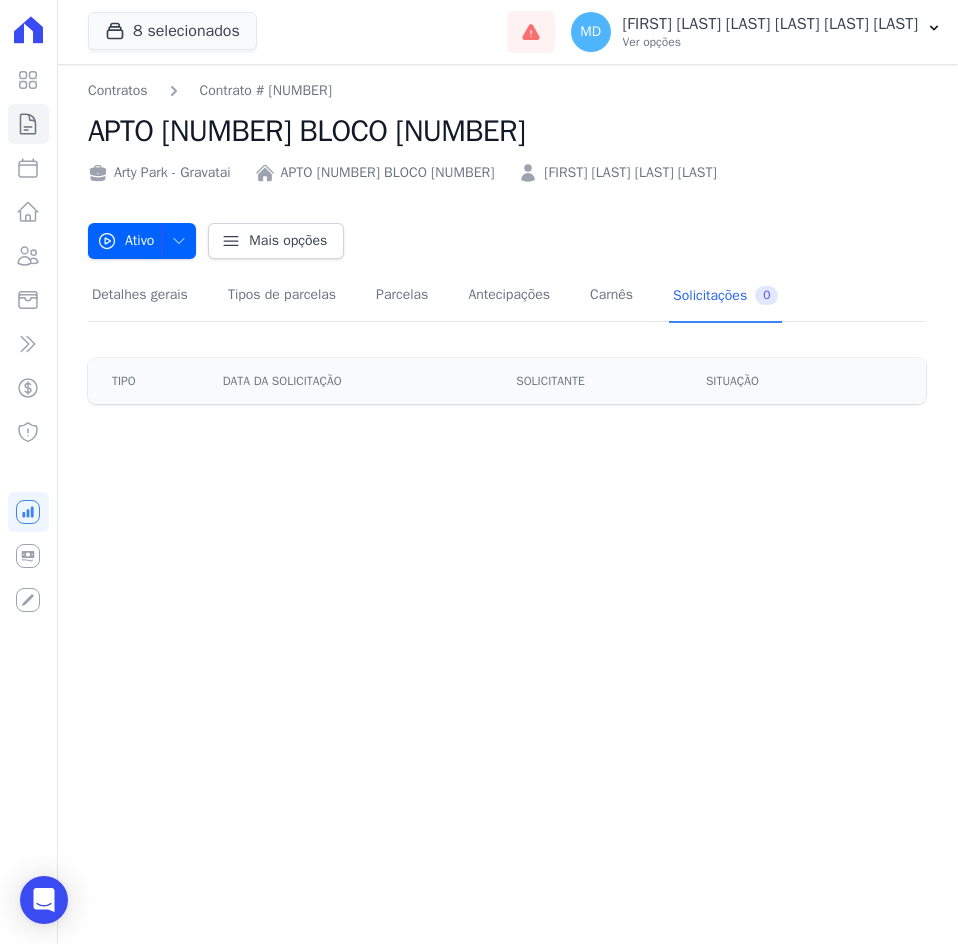 click on "Contratos
Contrato
# [NUMBER]
APTO [NUMBER] BLOCO [NUMBER]
Arty Park - Gravatai
APTO [NUMBER] BLOCO [NUMBER]
[FIRST] [LAST] [LAST] [LAST]
Ativo
Ativo
Pausado
Cobranças não serão geradas e você pode retomar o contrato no futuro." at bounding box center [507, 504] 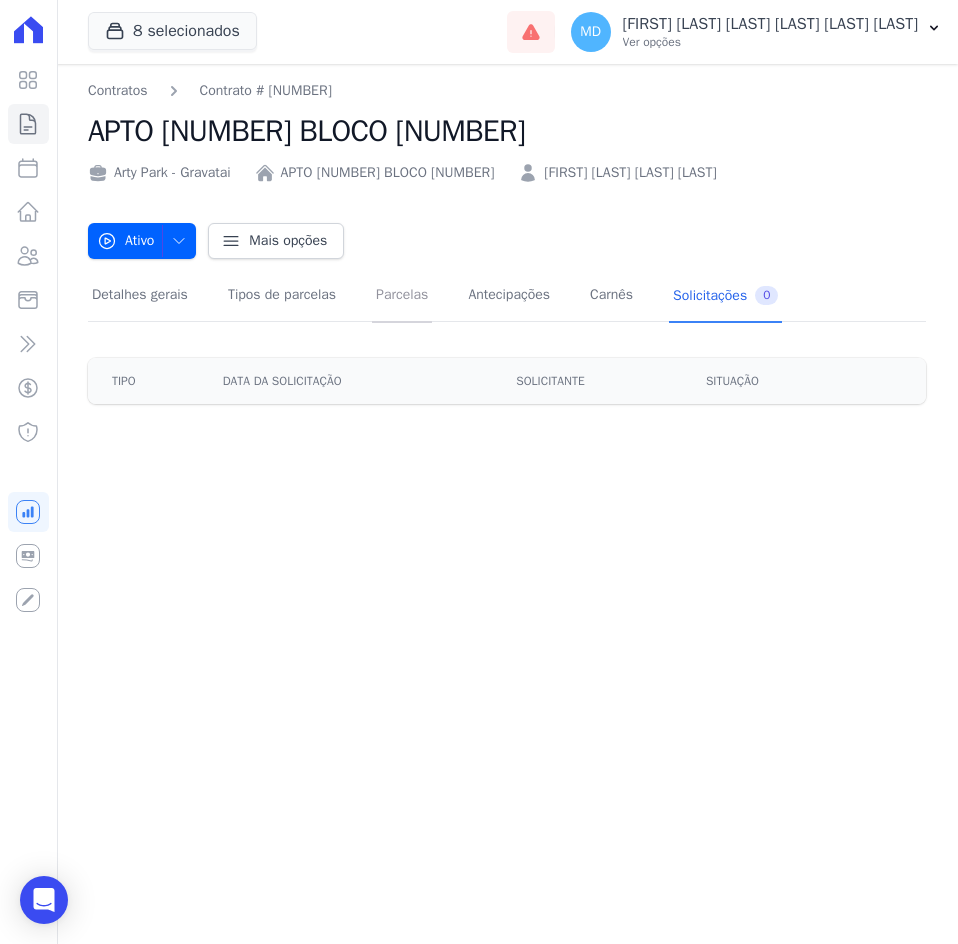 click on "Parcelas" at bounding box center [402, 296] 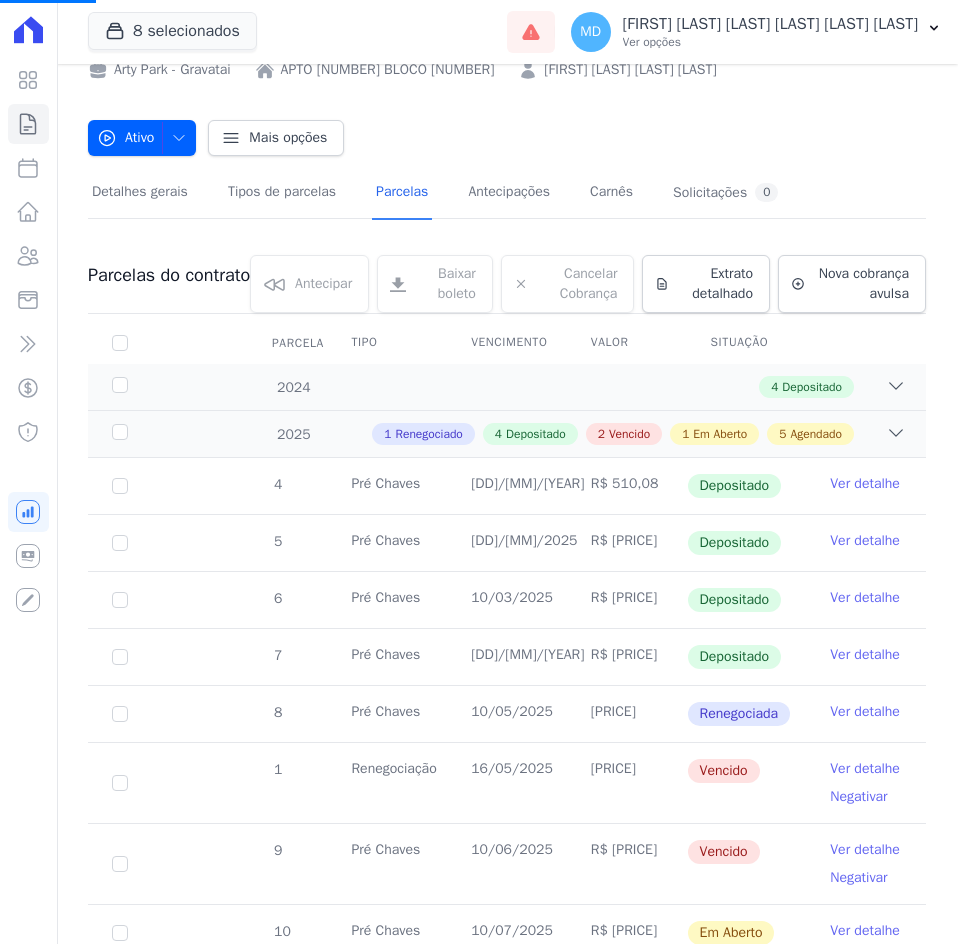 scroll, scrollTop: 200, scrollLeft: 0, axis: vertical 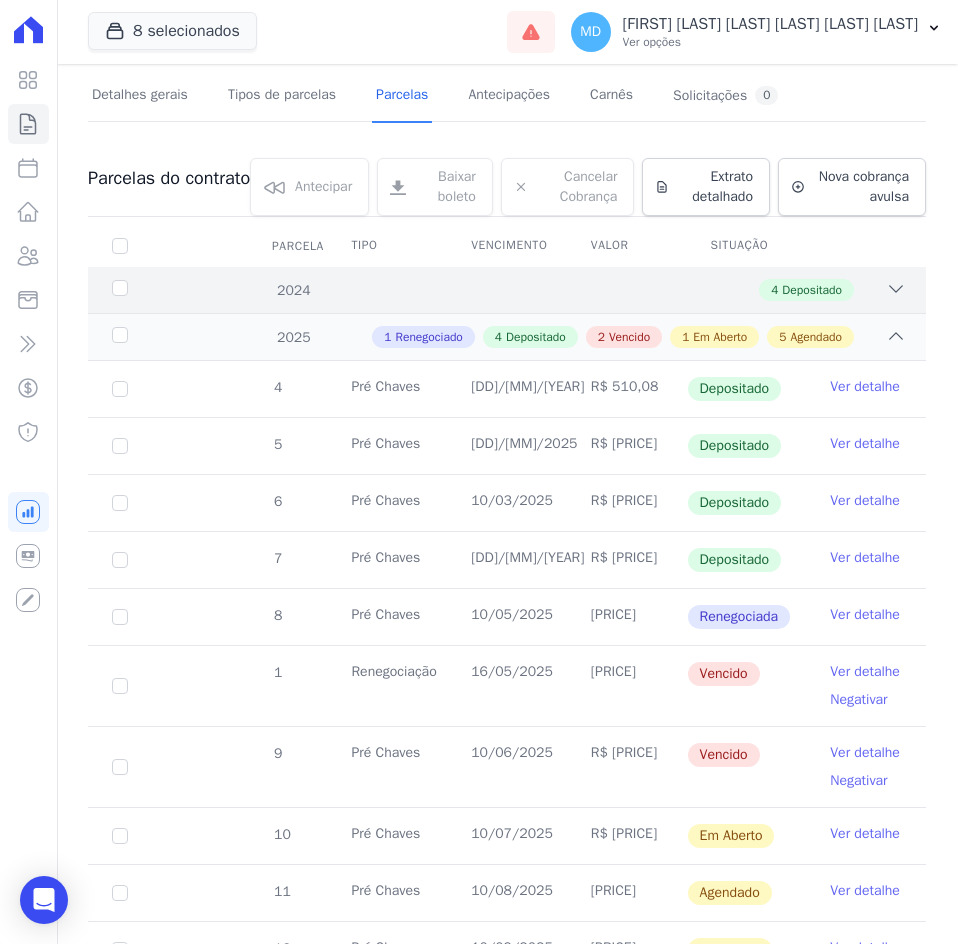click on "[YEAR]
4
Depositado" at bounding box center (507, 290) 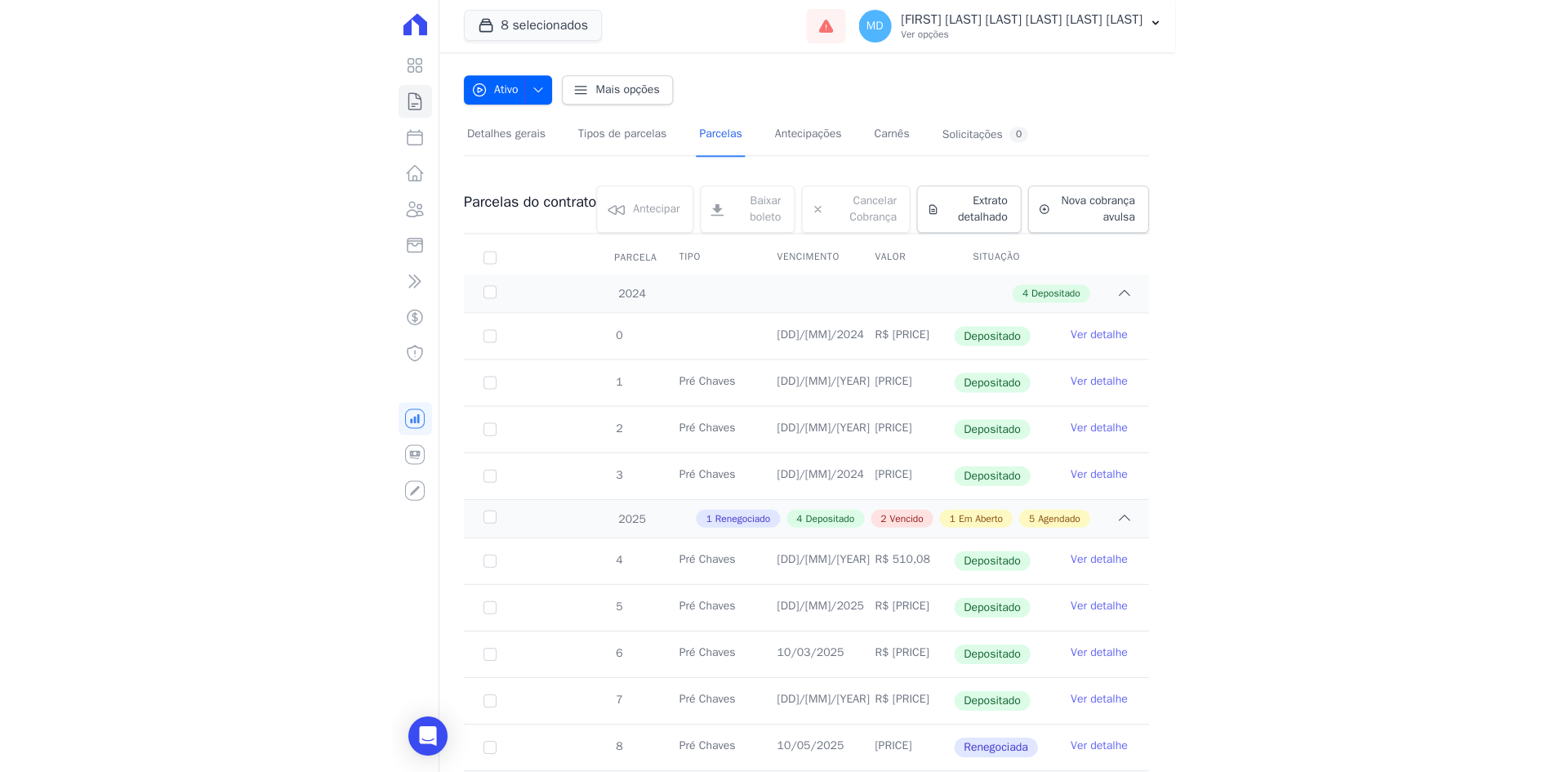 scroll, scrollTop: 82, scrollLeft: 0, axis: vertical 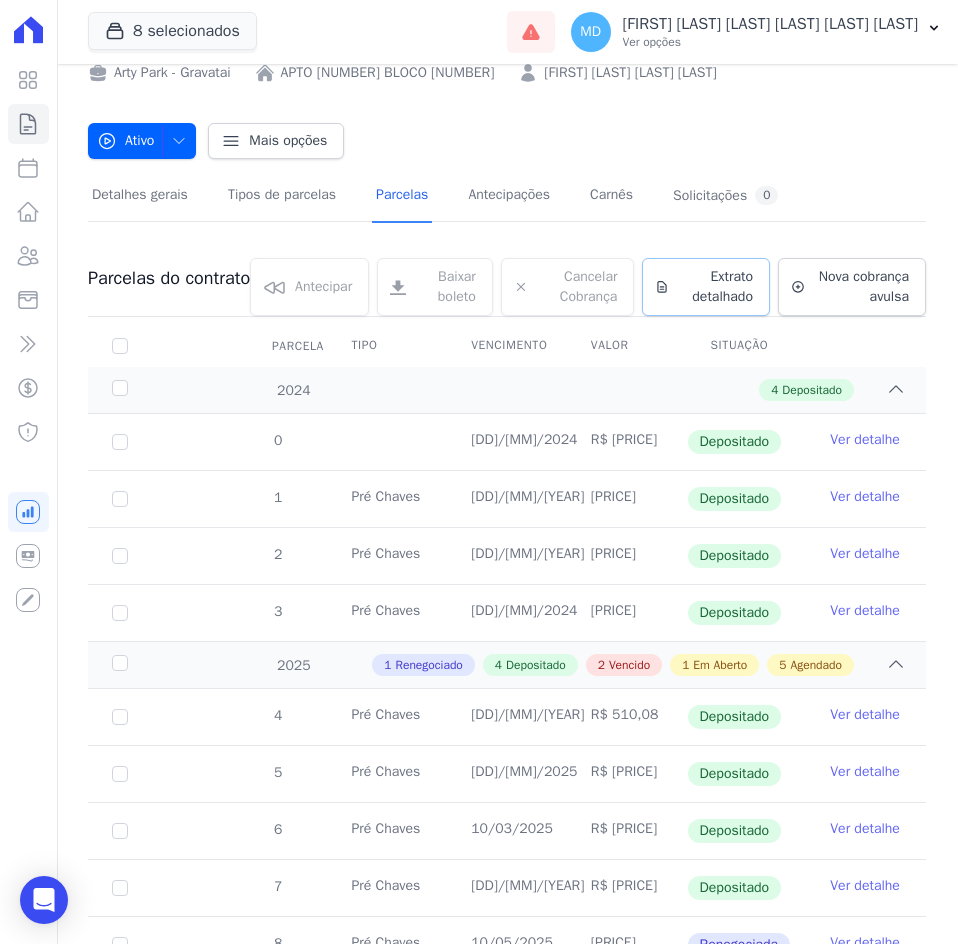 click on "Extrato detalhado" at bounding box center [0, 0] 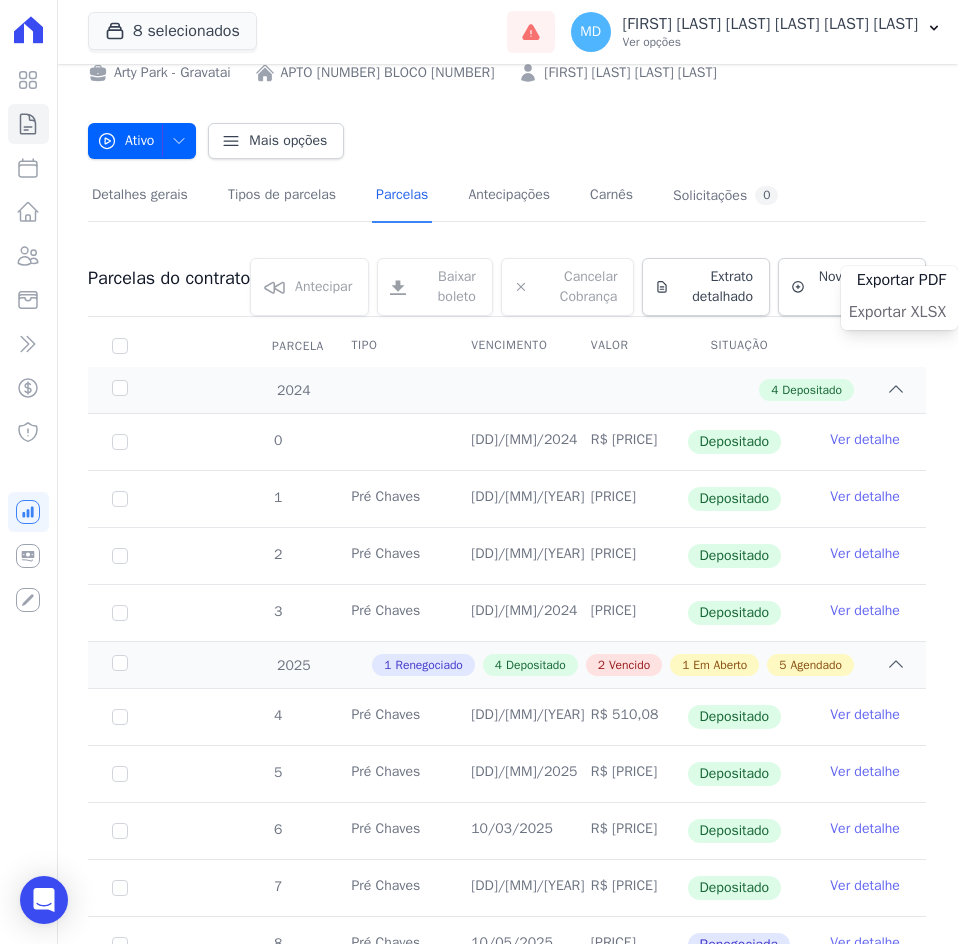 click on "Exportar XLSX" at bounding box center (897, 312) 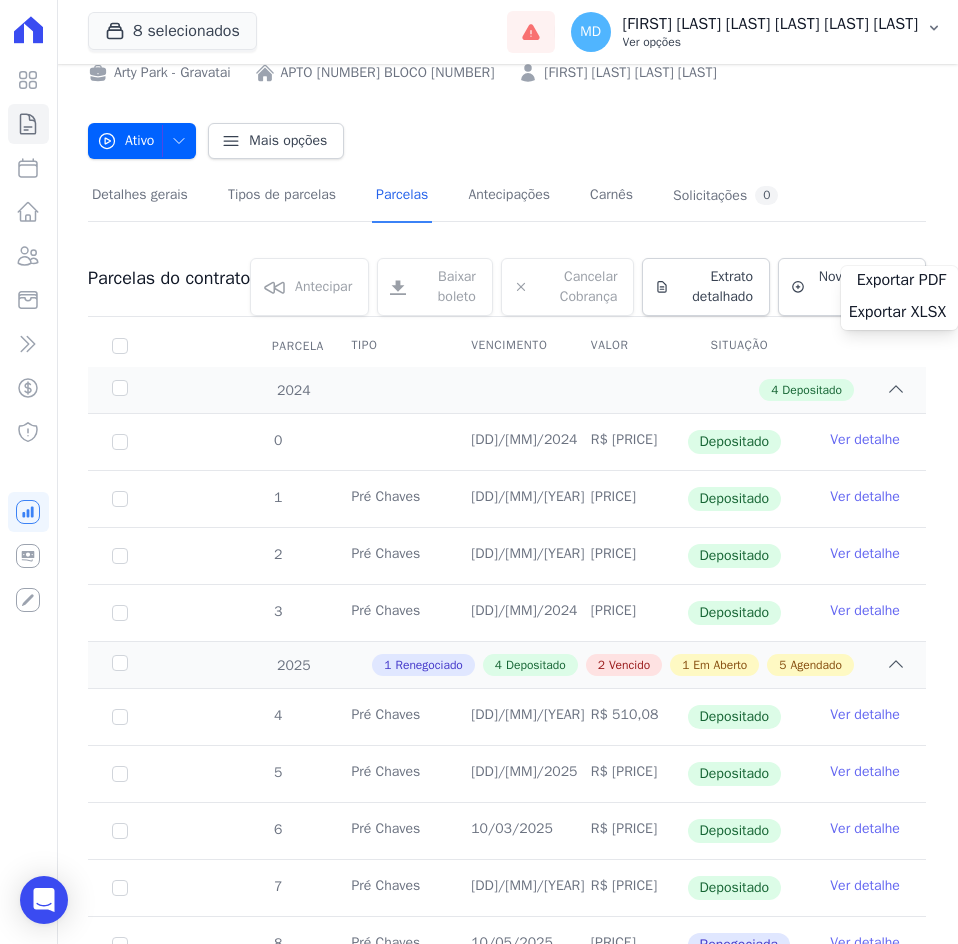 click on "[FIRST] [LAST] [LAST] [LAST] [LAST] [LAST]" at bounding box center [770, 24] 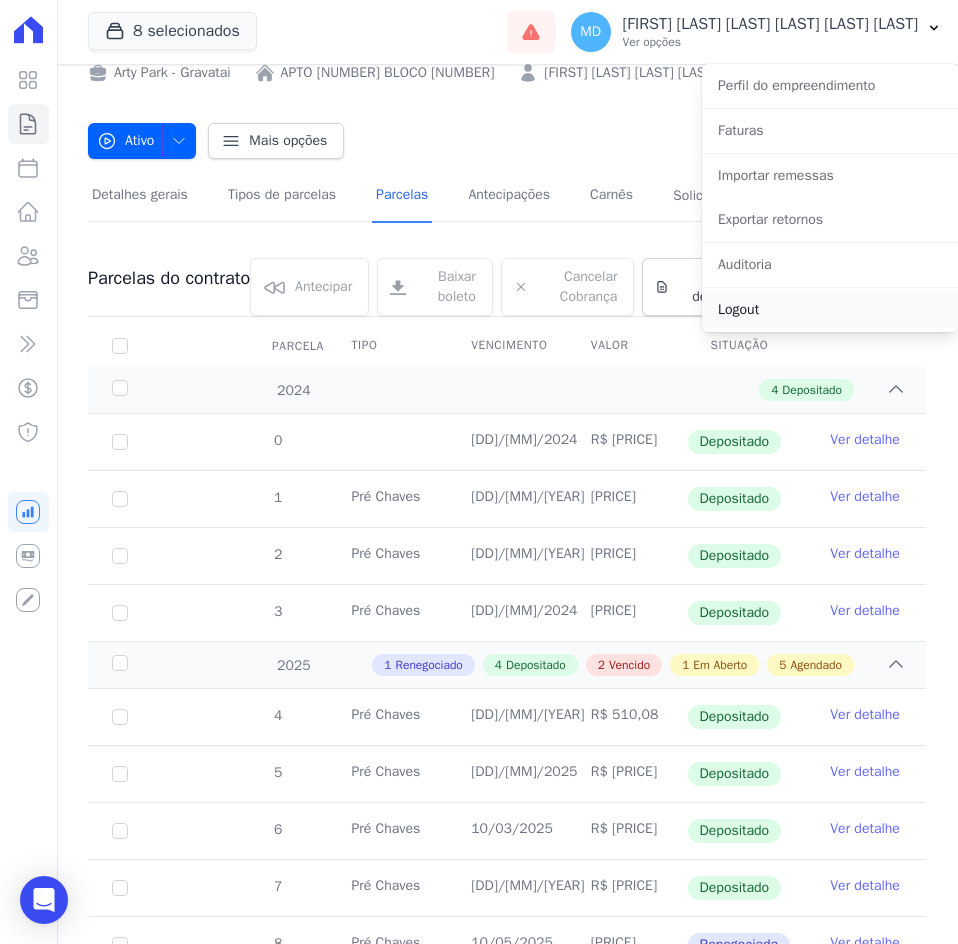 click on "Logout" at bounding box center (830, 310) 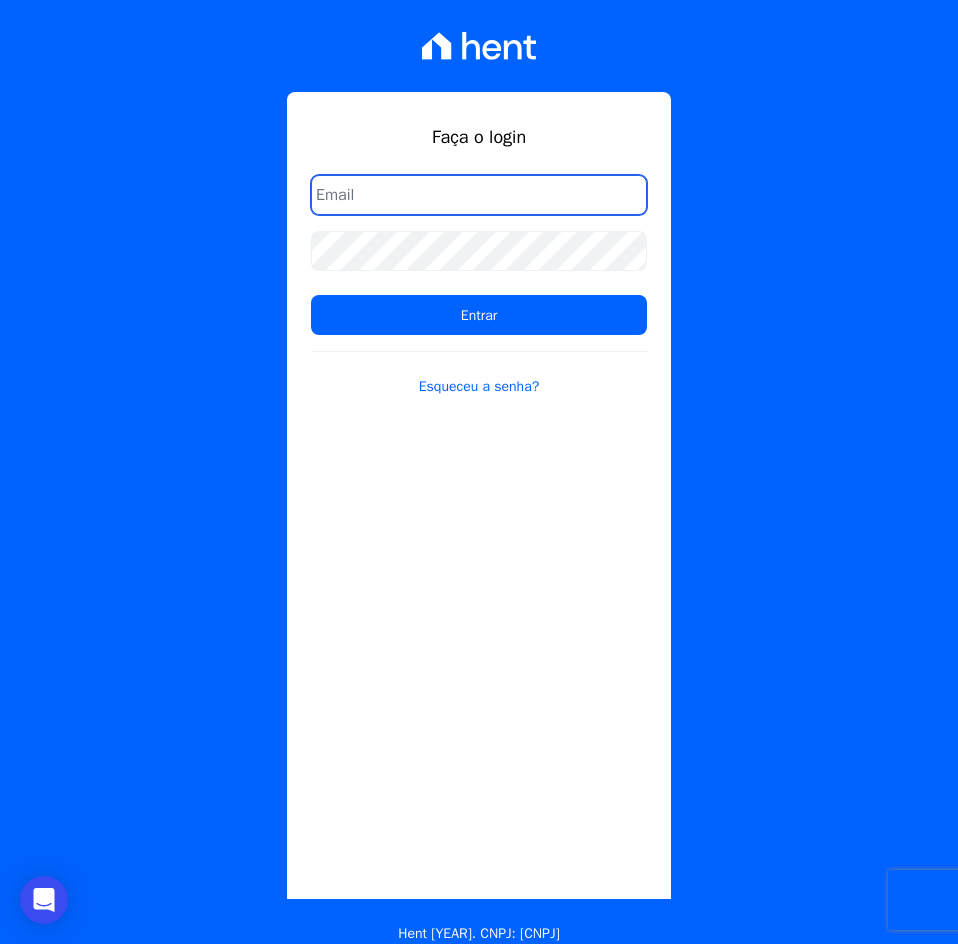 type on "[EMAIL]" 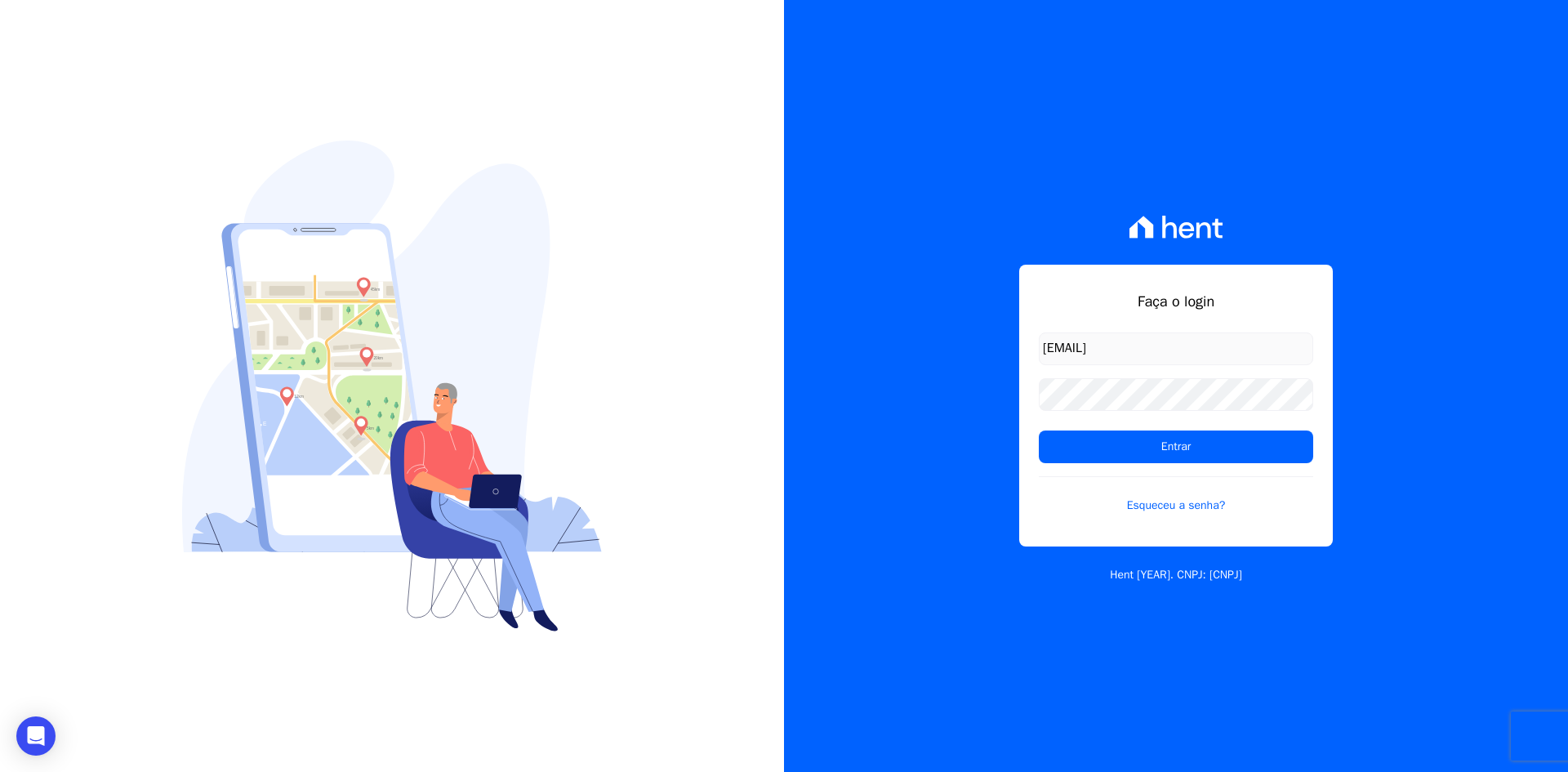 drag, startPoint x: 958, startPoint y: 395, endPoint x: 993, endPoint y: 377, distance: 39.35734 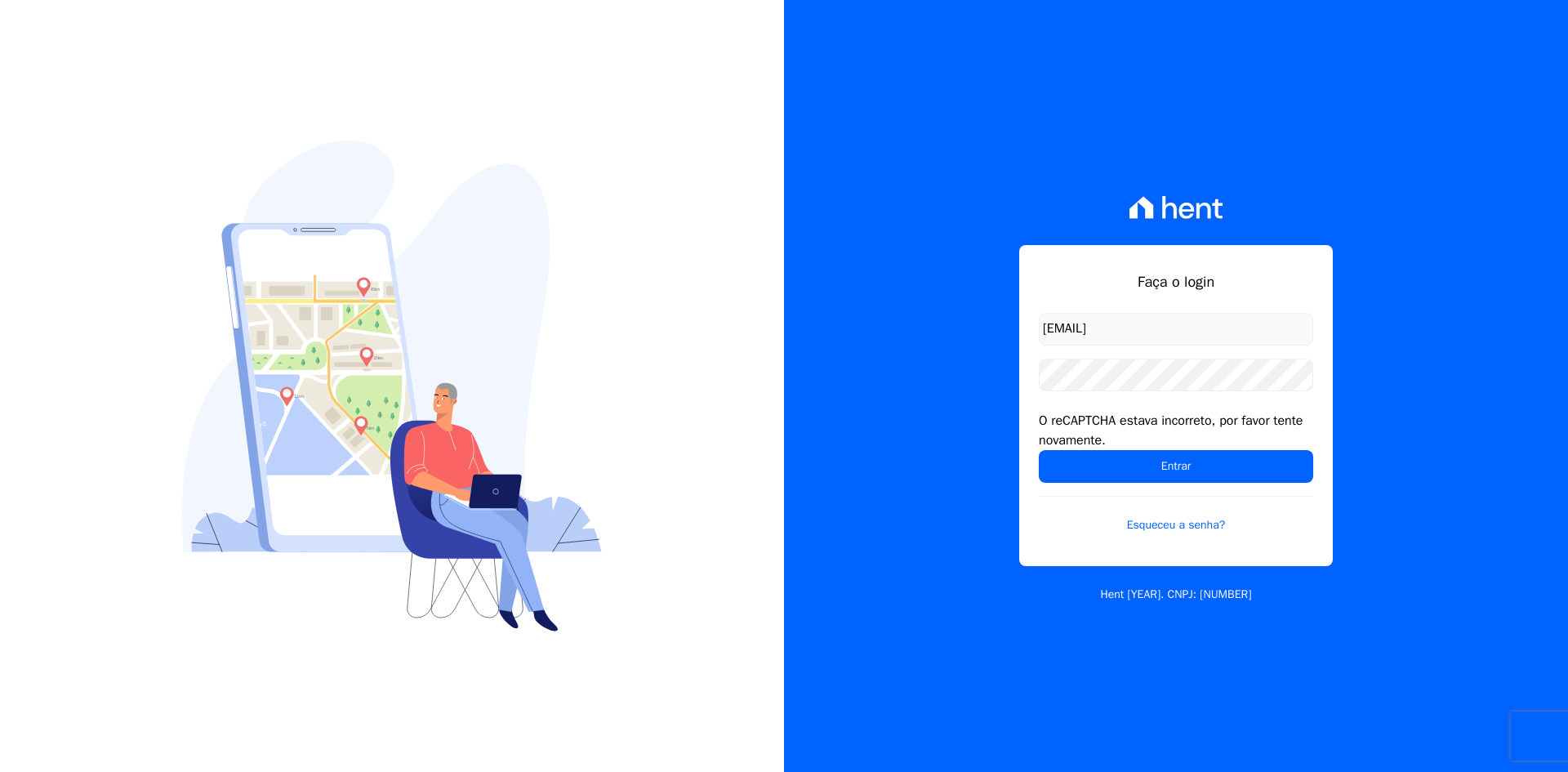 scroll, scrollTop: 0, scrollLeft: 0, axis: both 